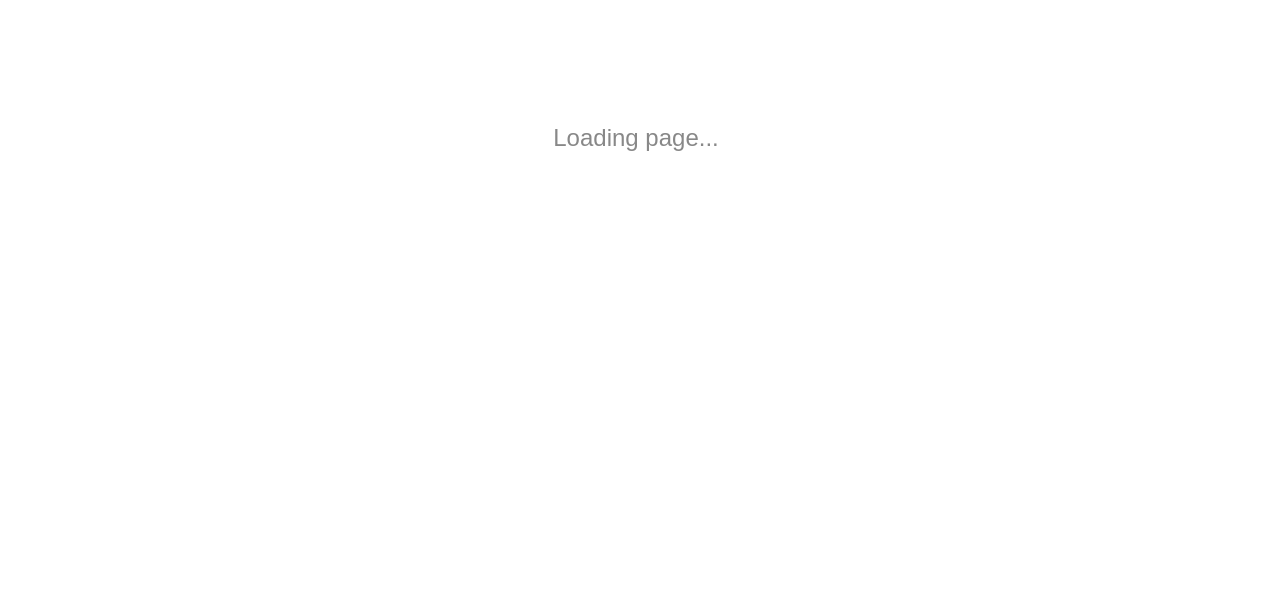 scroll, scrollTop: 0, scrollLeft: 0, axis: both 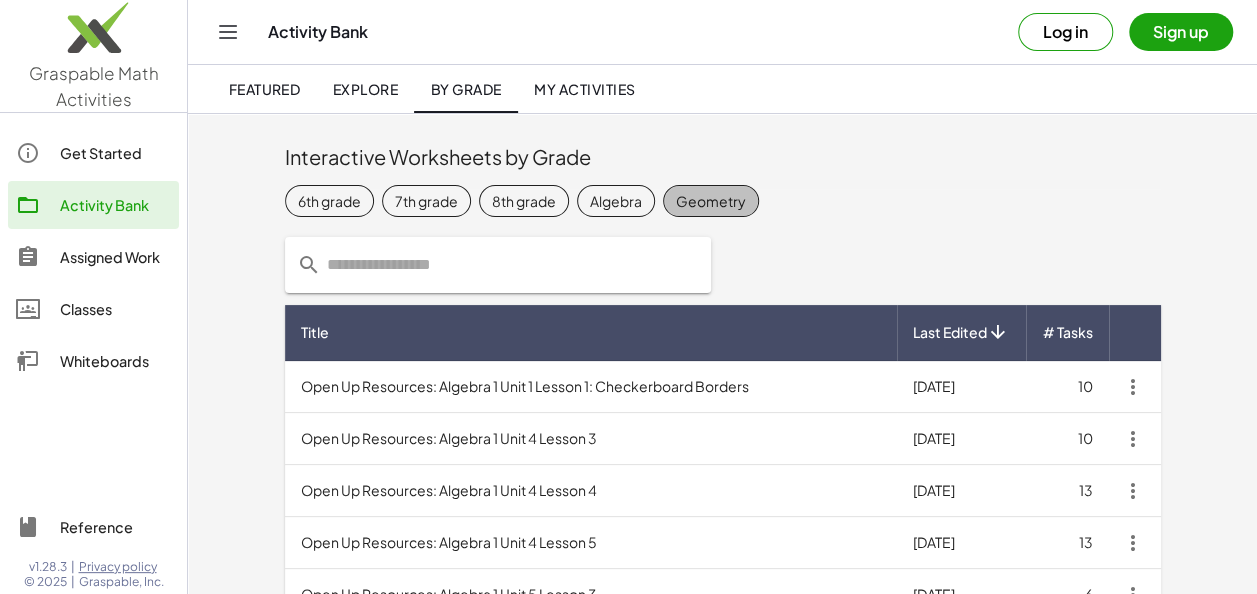 click on "Geometry" 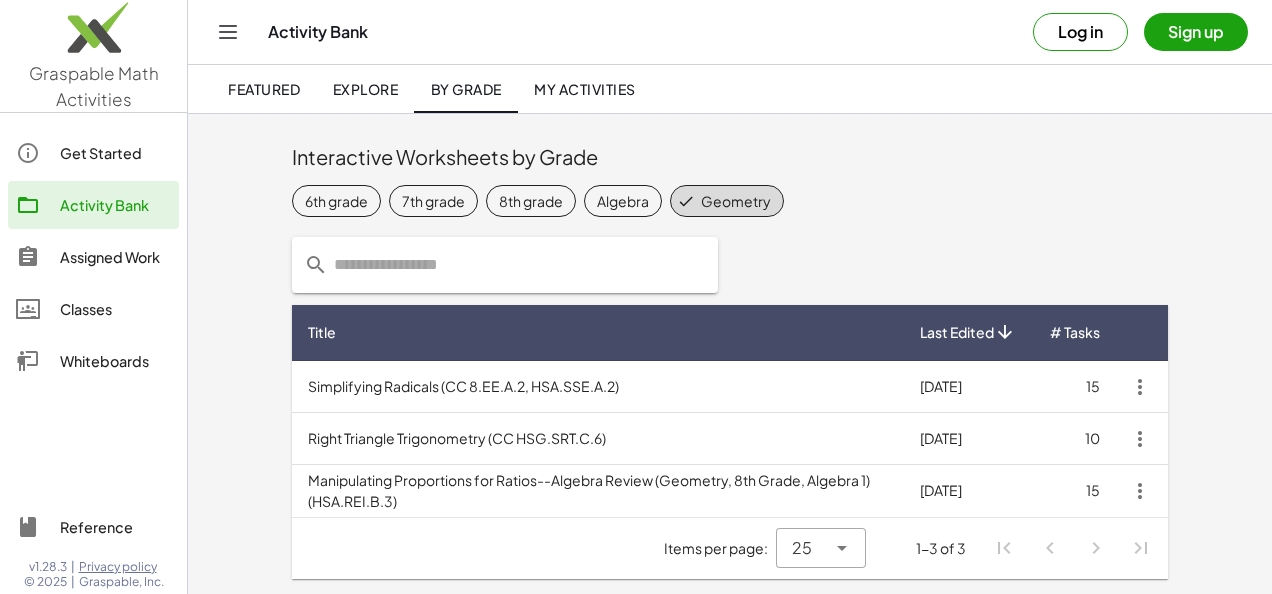 click on "Right Triangle Trigonometry (CC HSG.SRT.C.6)" at bounding box center [598, 439] 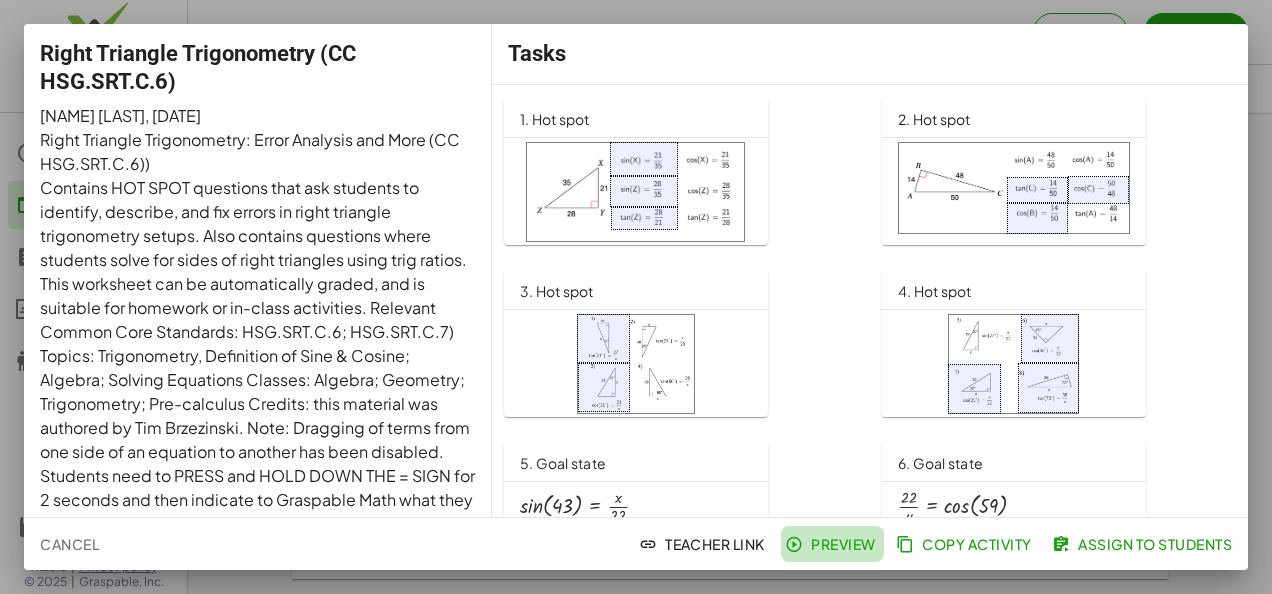 click on "Preview" 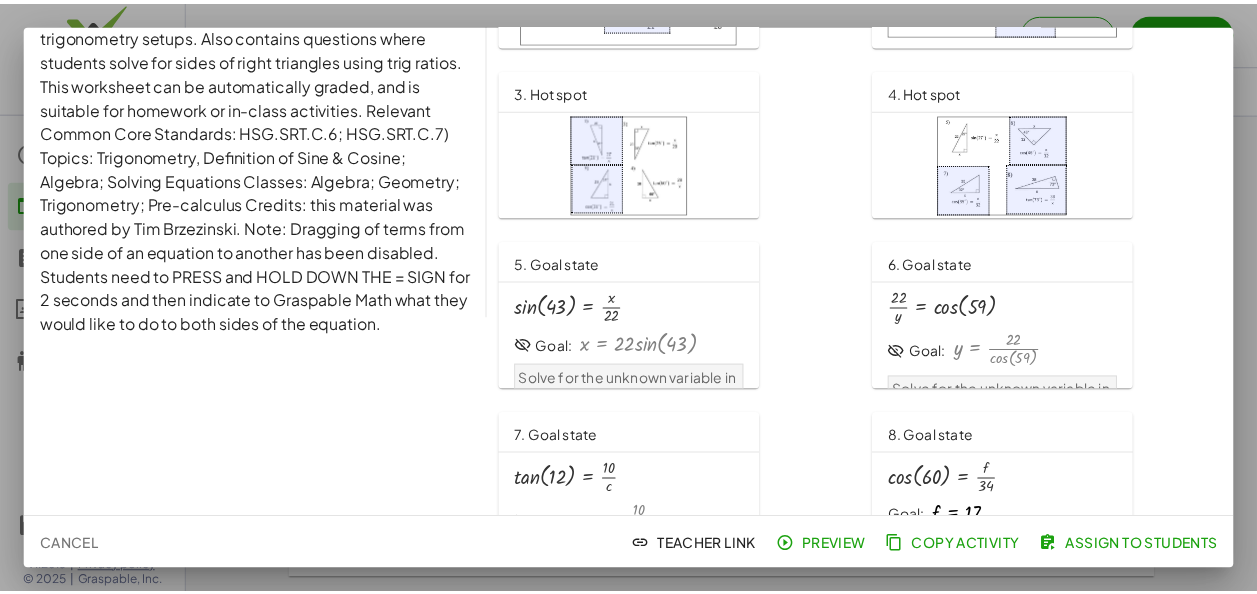 scroll, scrollTop: 0, scrollLeft: 0, axis: both 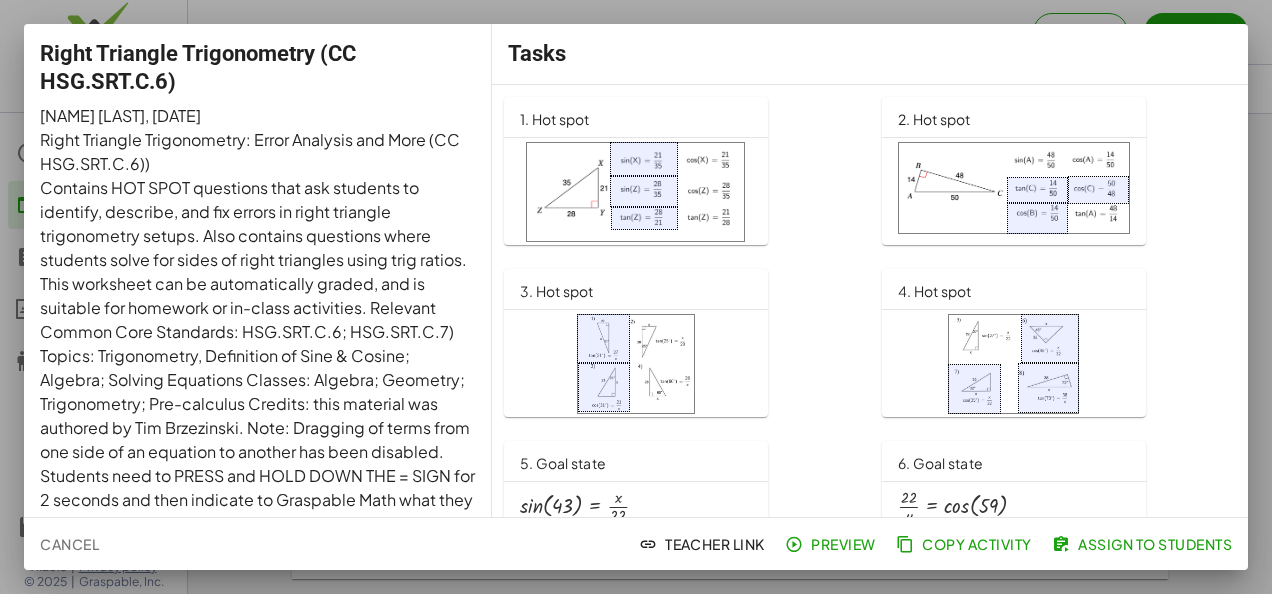 click at bounding box center [636, 297] 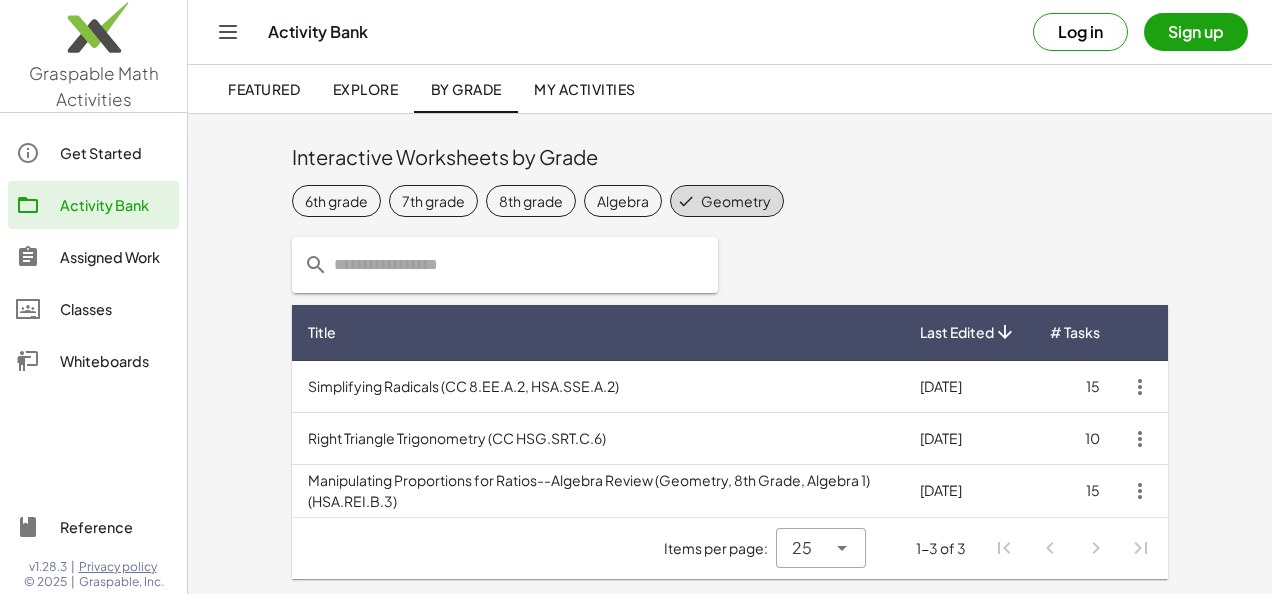 click on "Algebra" 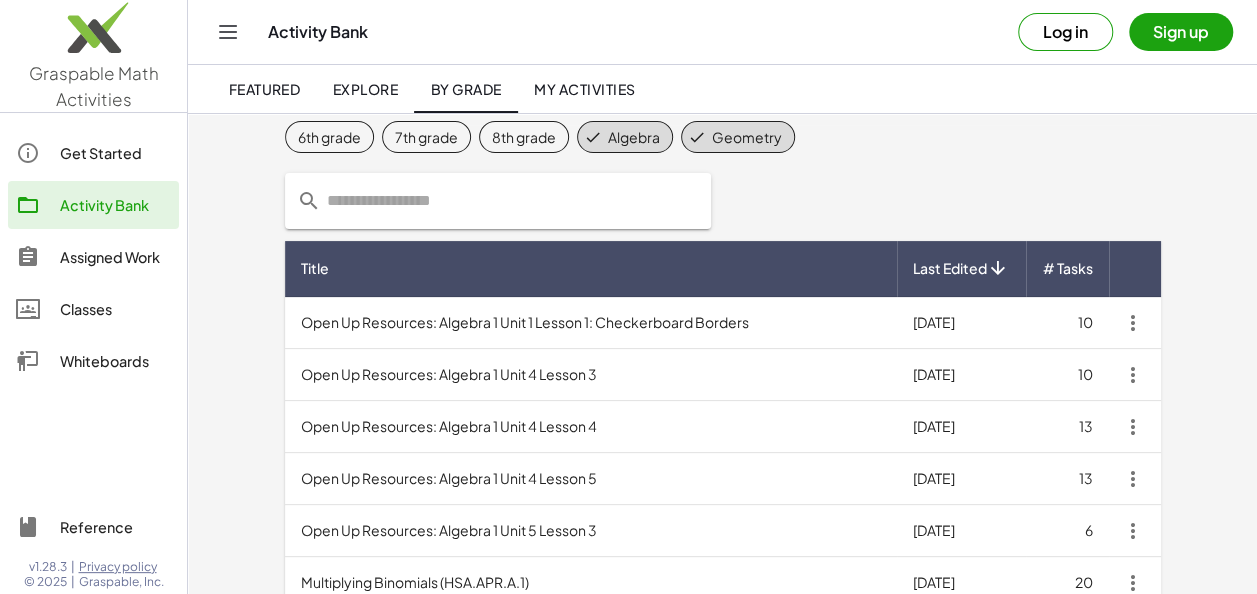 scroll, scrollTop: 0, scrollLeft: 0, axis: both 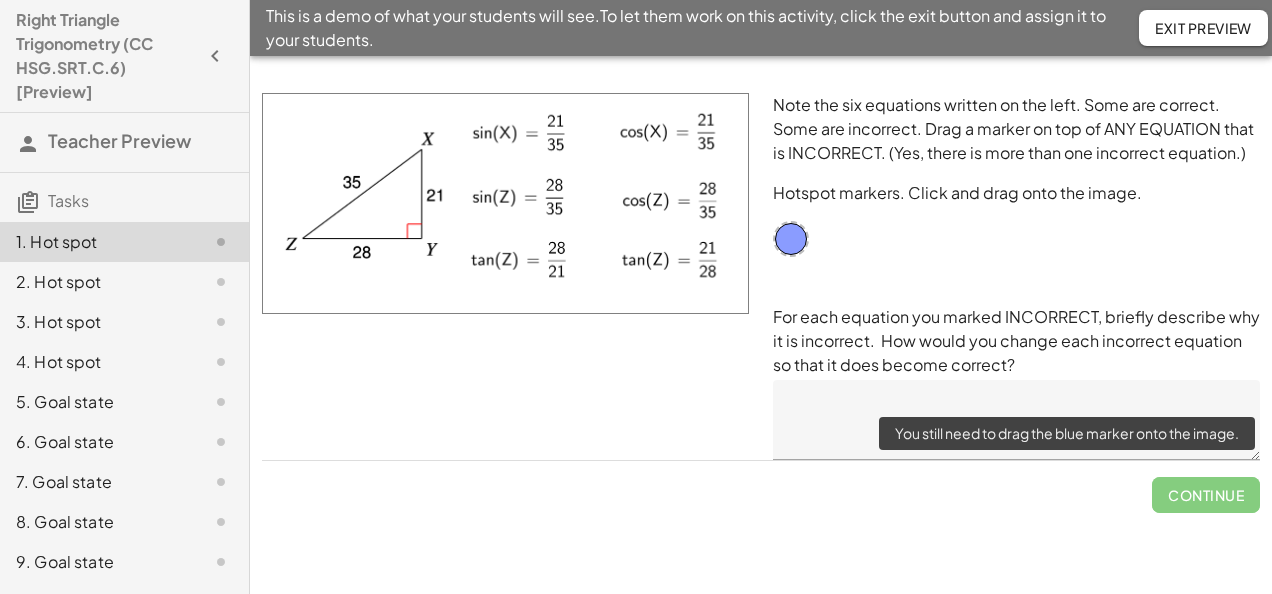 click on "Continue" 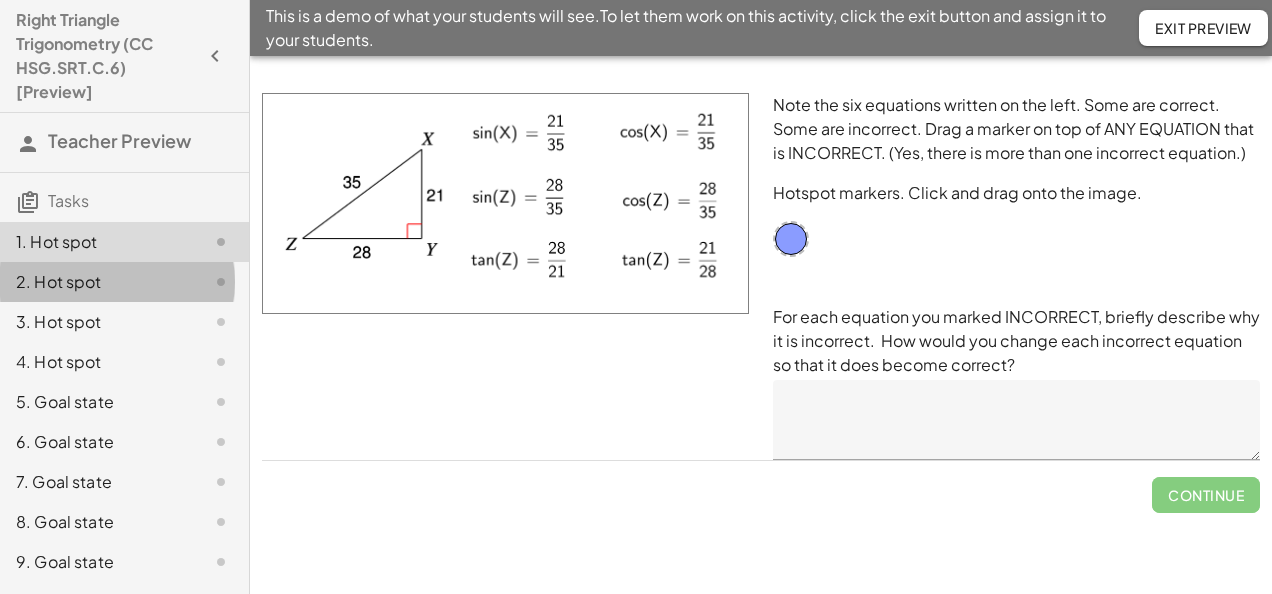 click on "2. Hot spot" 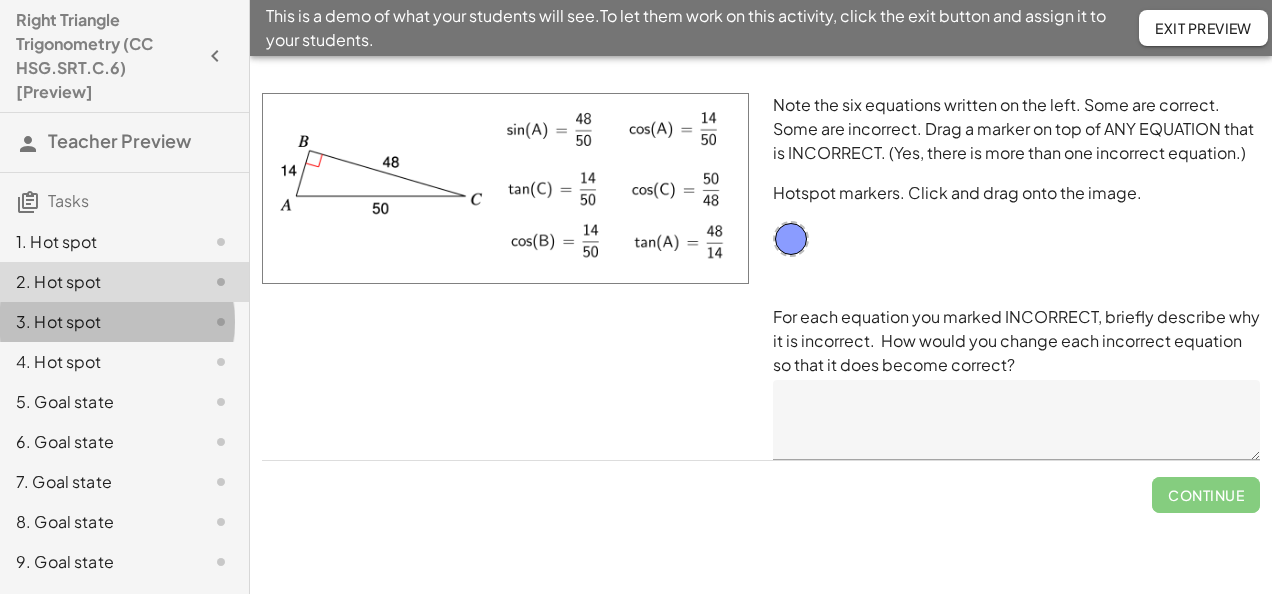 click on "3. Hot spot" 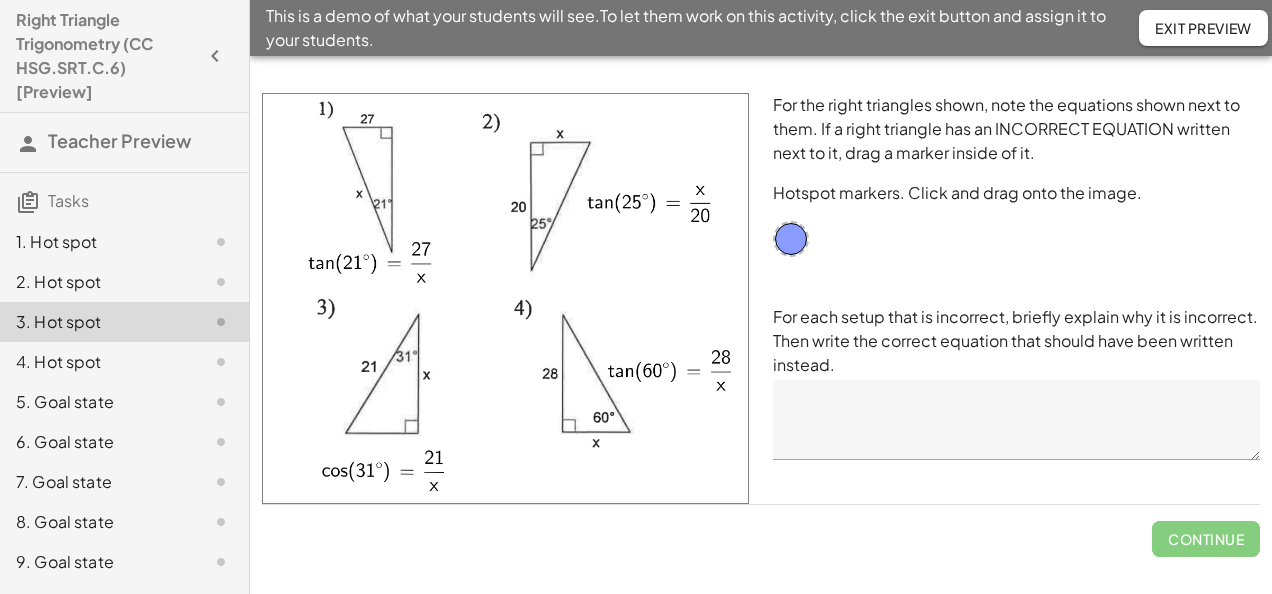 click on "5. Goal state" 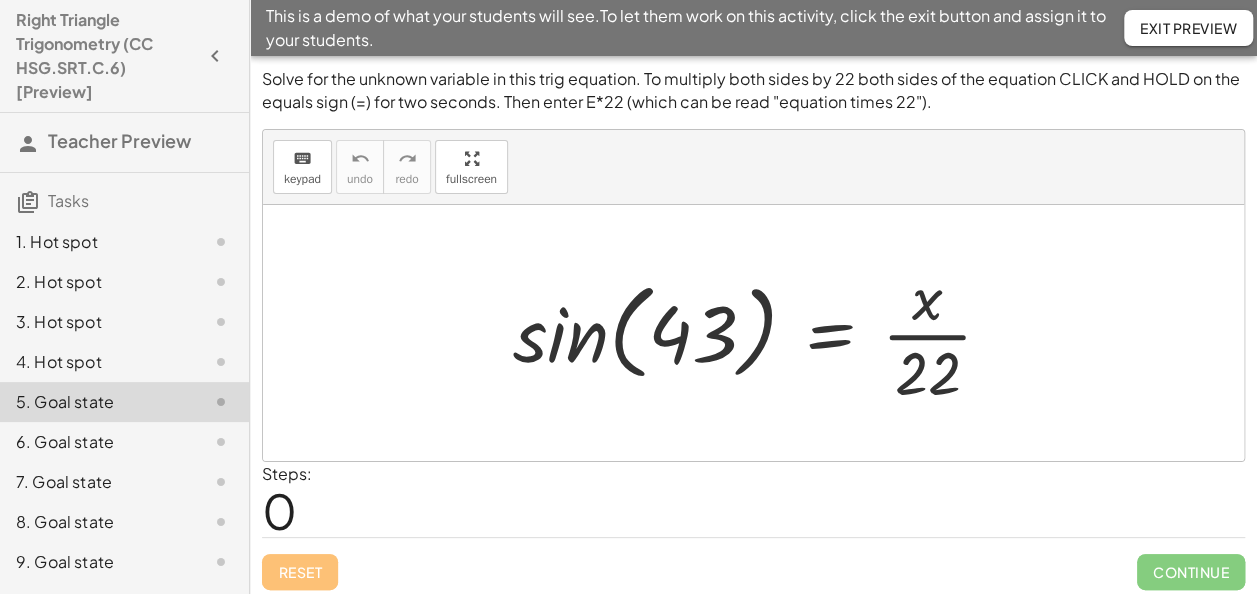 click at bounding box center [760, 333] 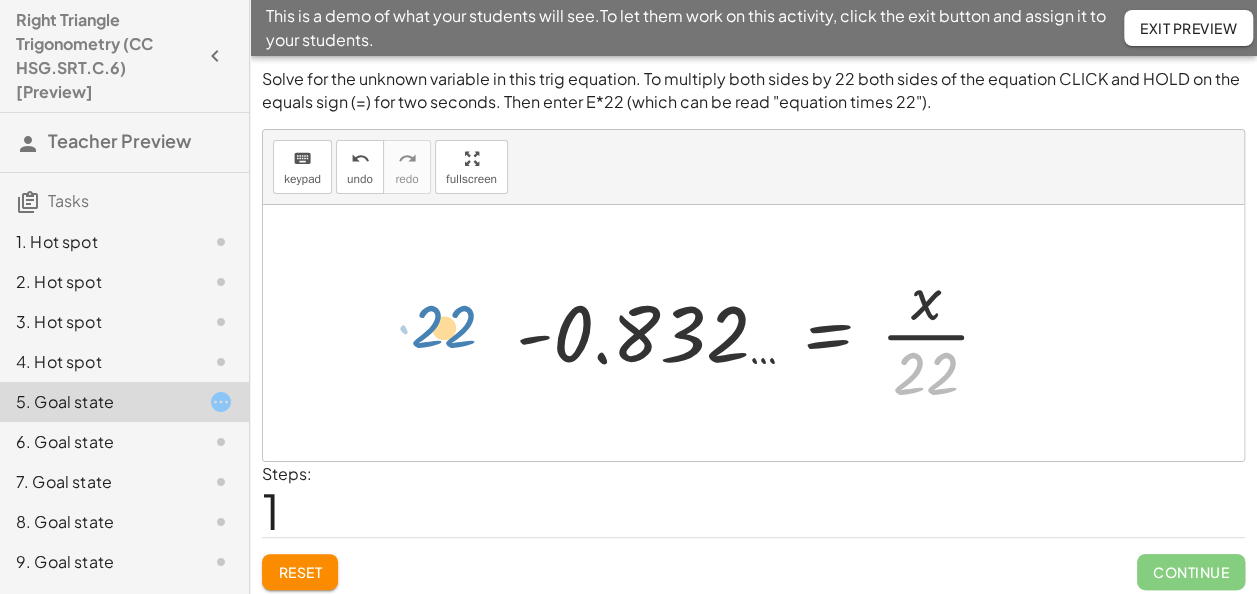 drag, startPoint x: 922, startPoint y: 380, endPoint x: 450, endPoint y: 334, distance: 474.23624 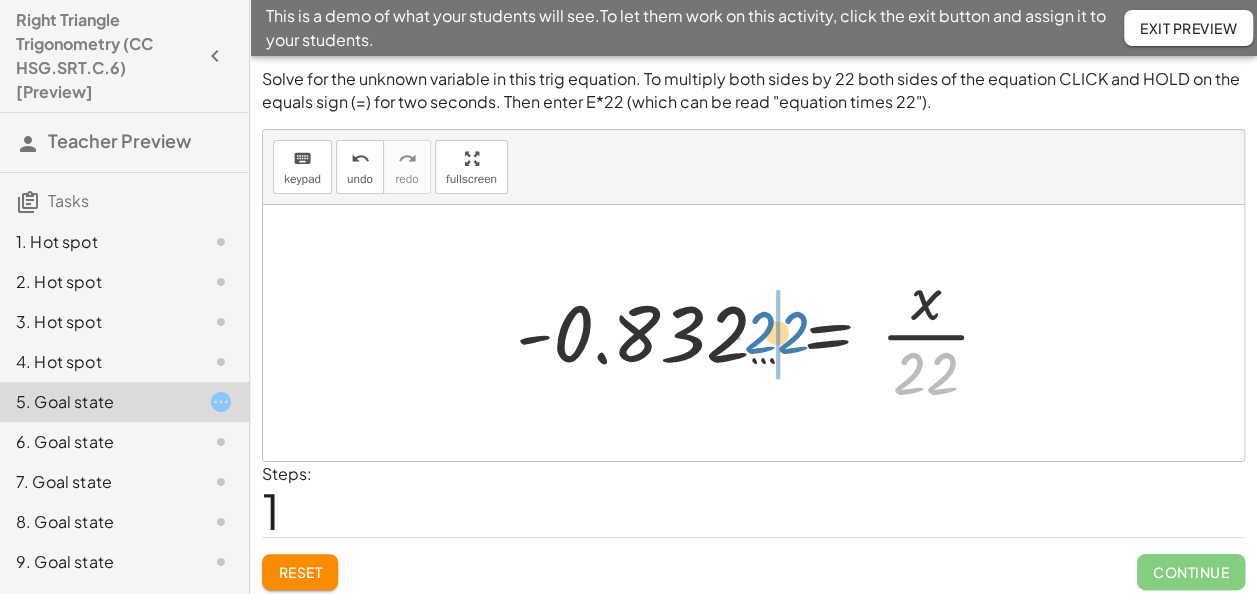 drag, startPoint x: 923, startPoint y: 378, endPoint x: 774, endPoint y: 337, distance: 154.53802 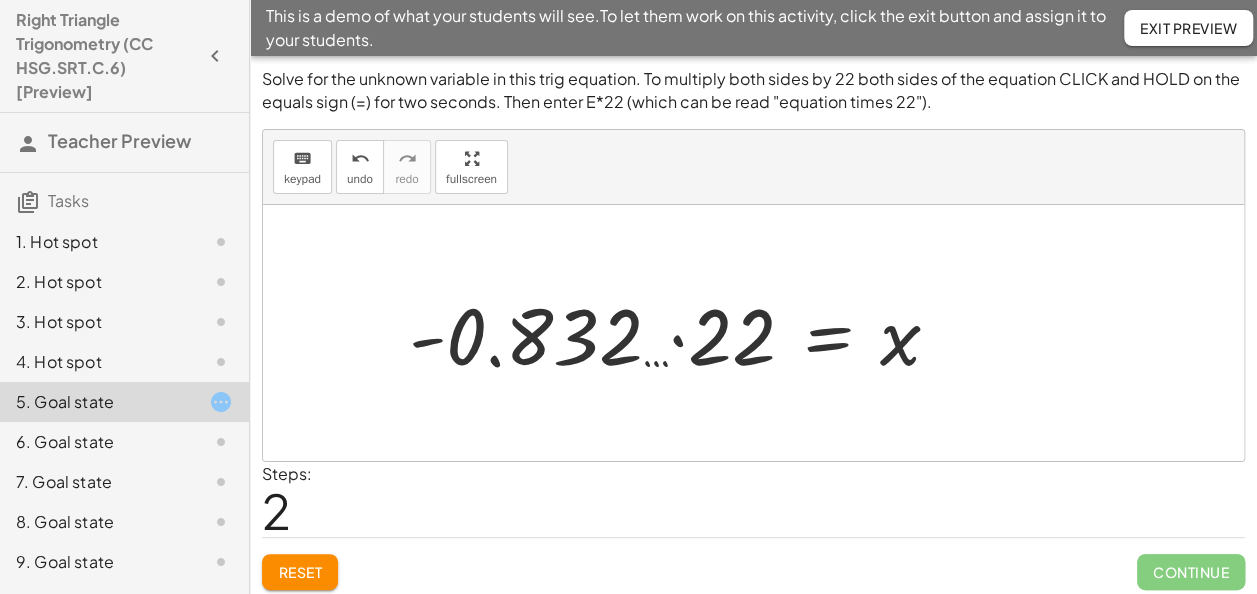 click at bounding box center [682, 333] 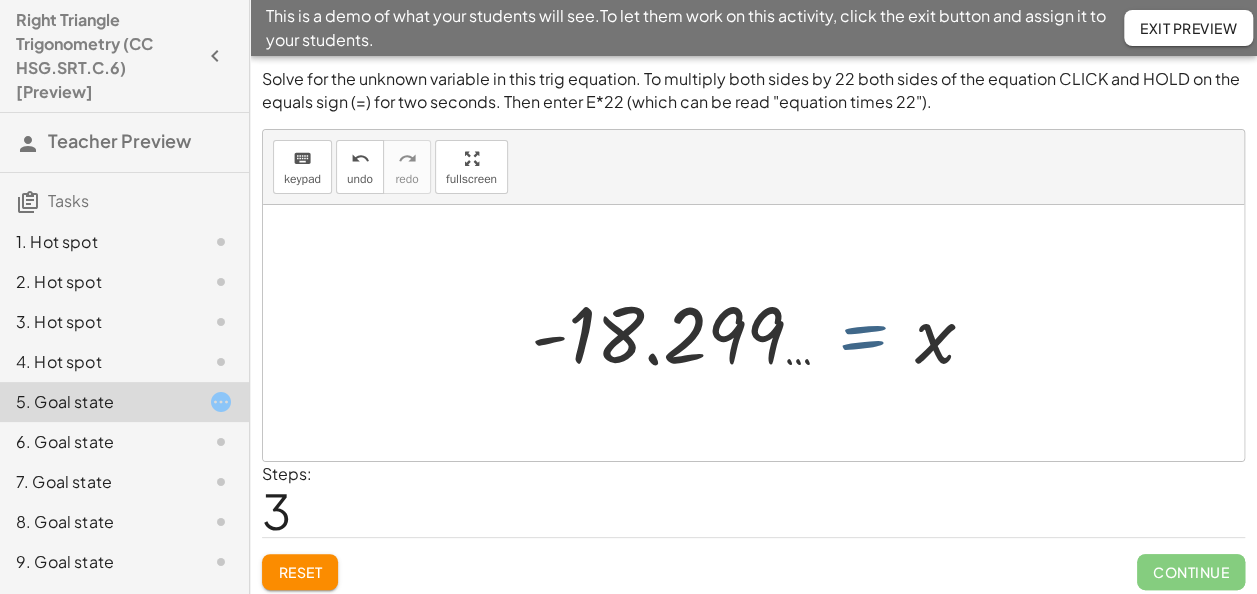click at bounding box center [761, 333] 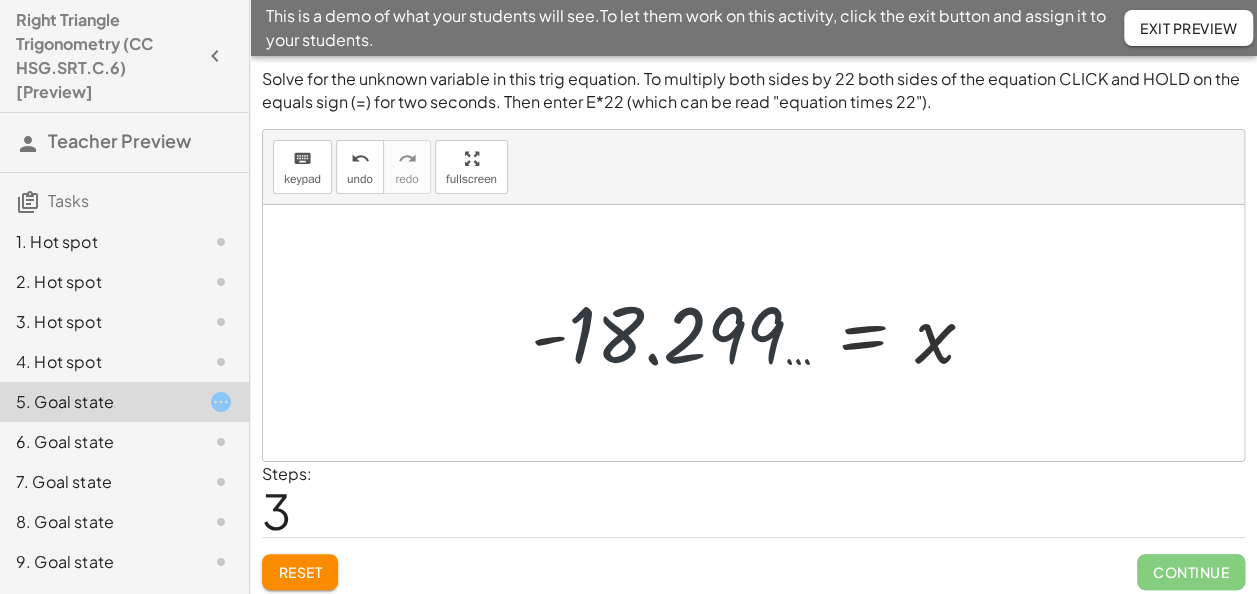 click at bounding box center [761, 333] 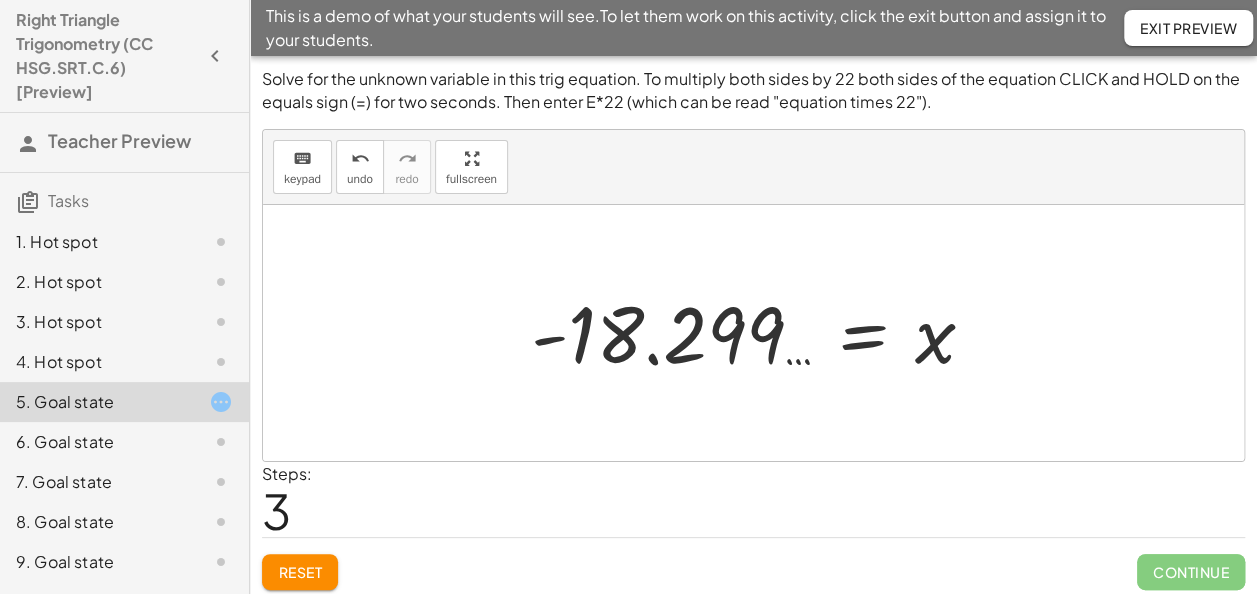 click at bounding box center [761, 333] 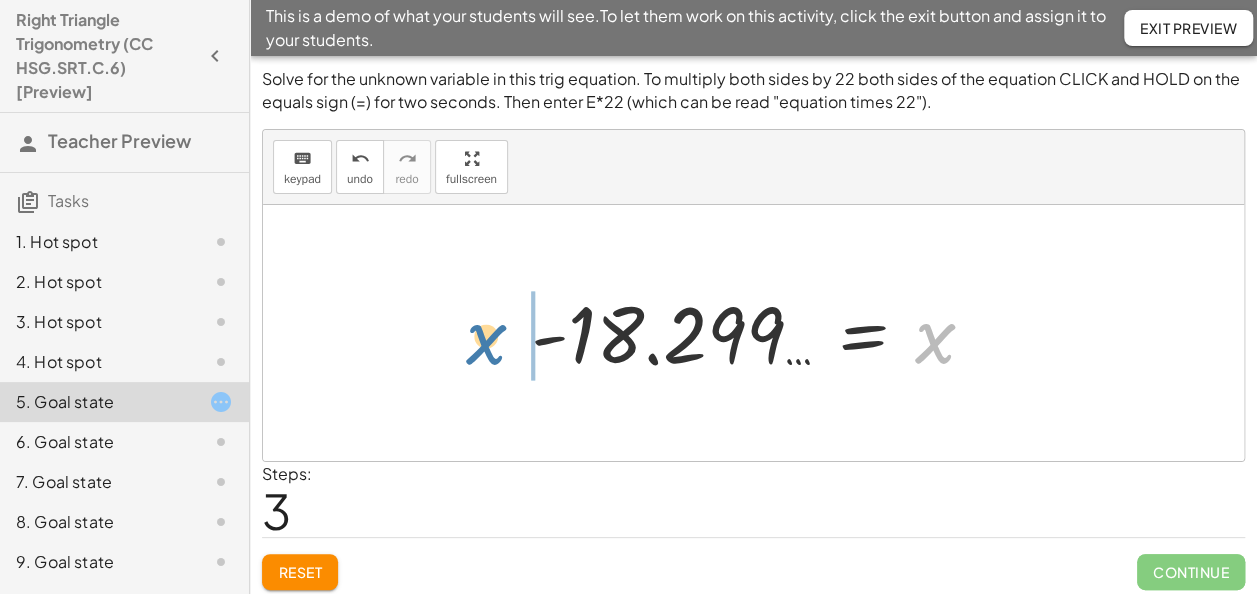 drag, startPoint x: 946, startPoint y: 349, endPoint x: 459, endPoint y: 328, distance: 487.45258 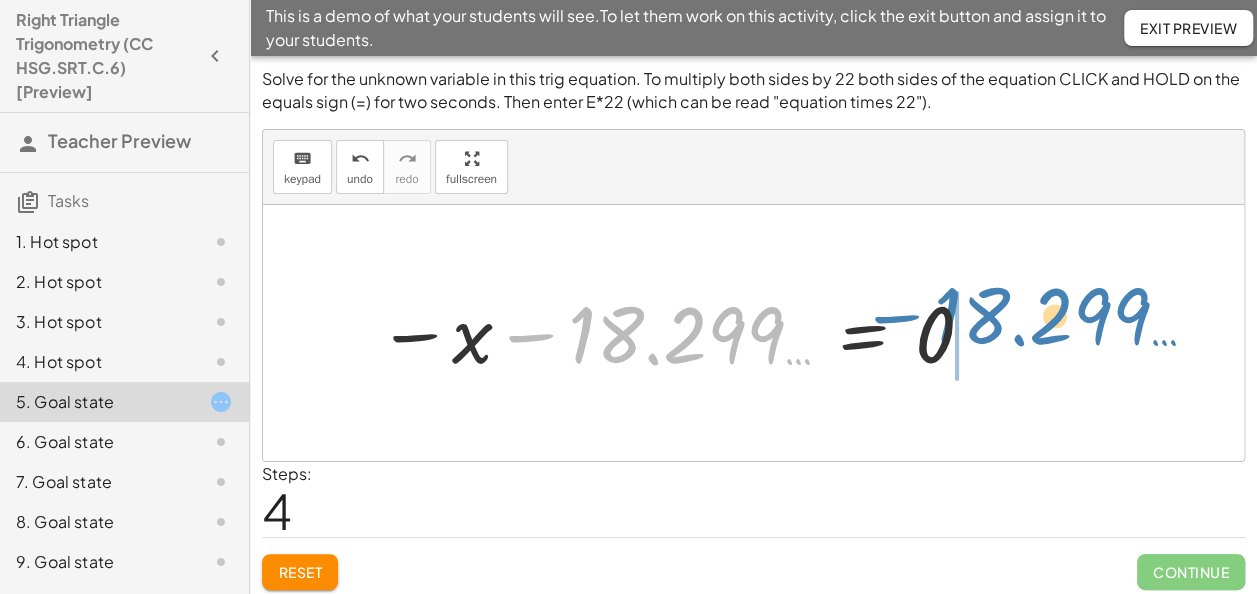 drag, startPoint x: 622, startPoint y: 340, endPoint x: 1006, endPoint y: 306, distance: 385.50226 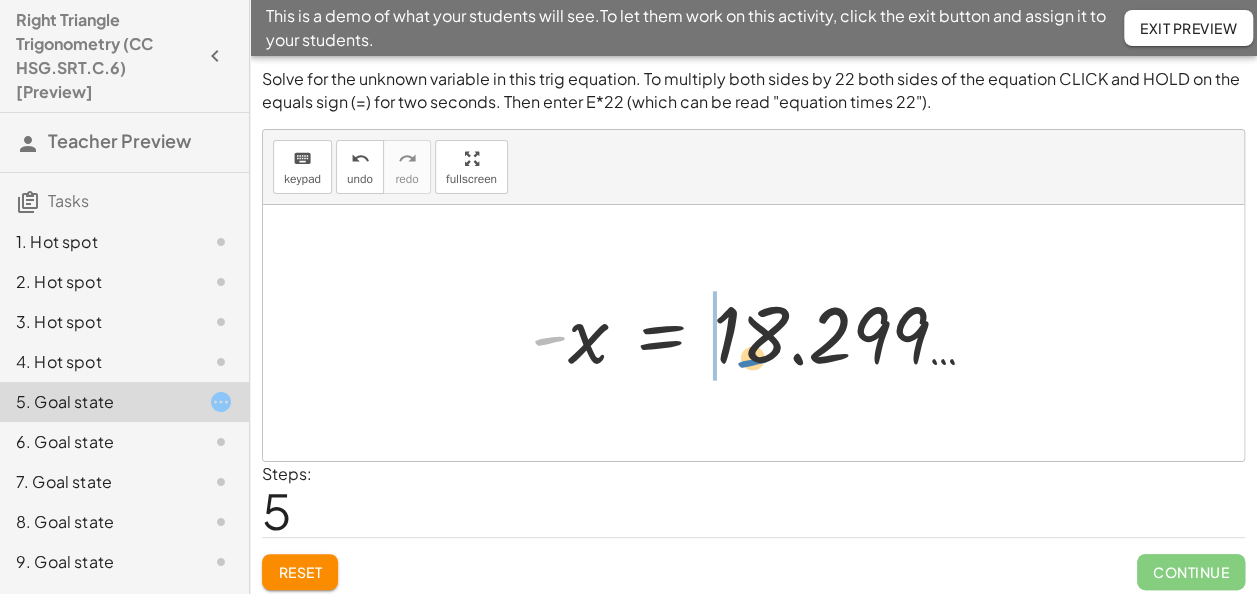 drag, startPoint x: 548, startPoint y: 338, endPoint x: 752, endPoint y: 358, distance: 204.97804 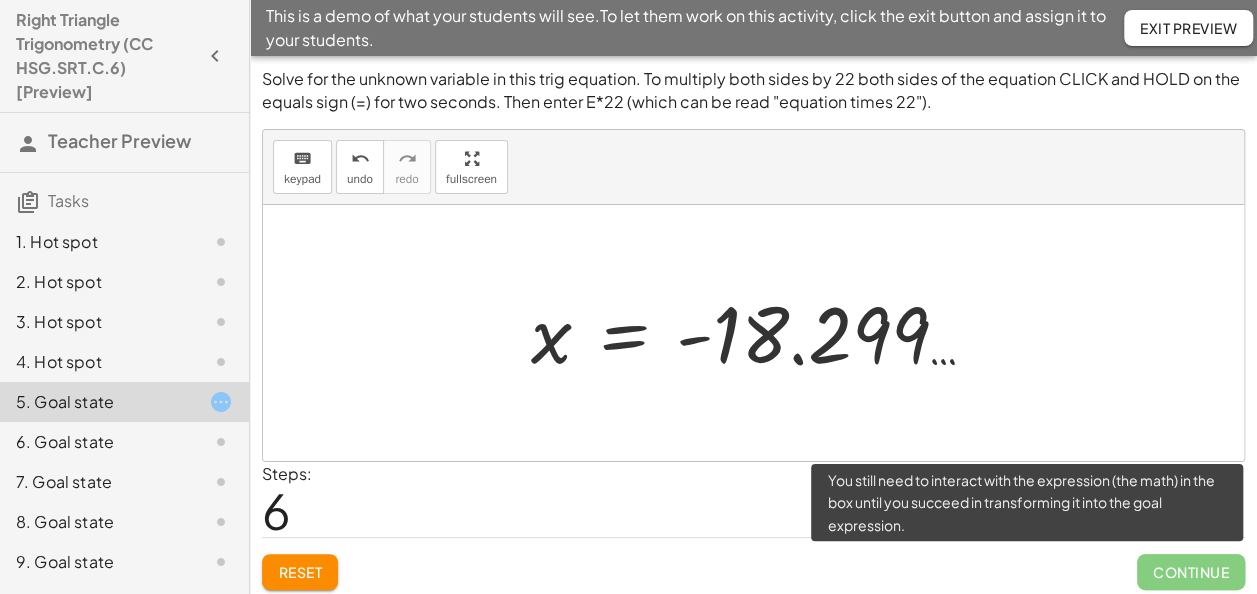 click on "Continue" 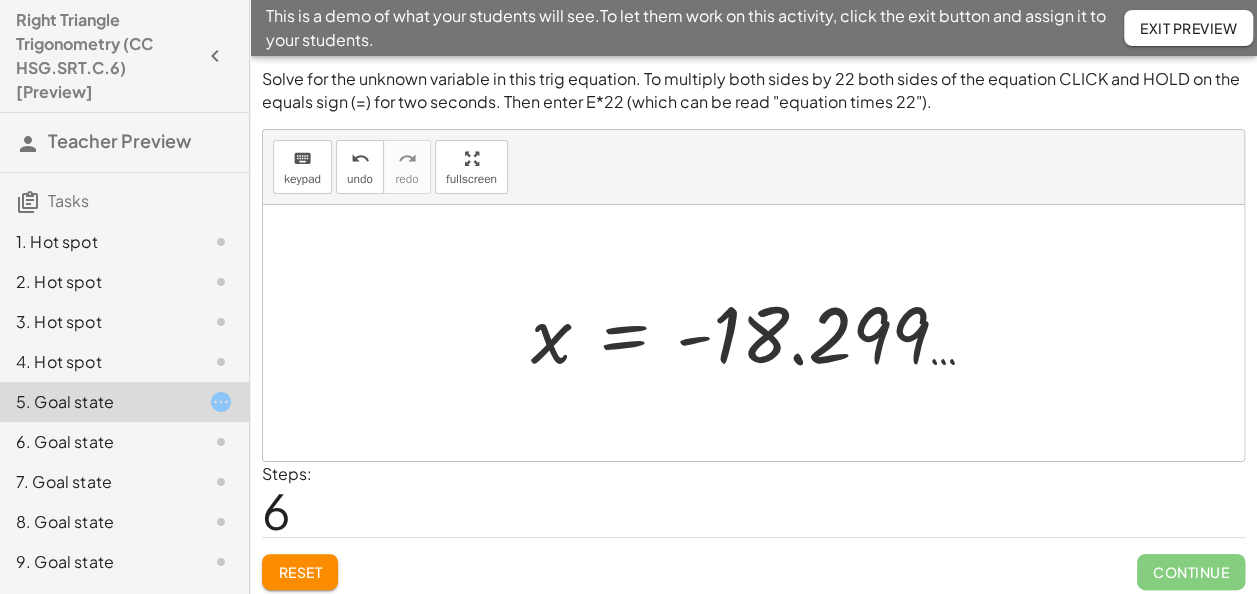 click at bounding box center [761, 333] 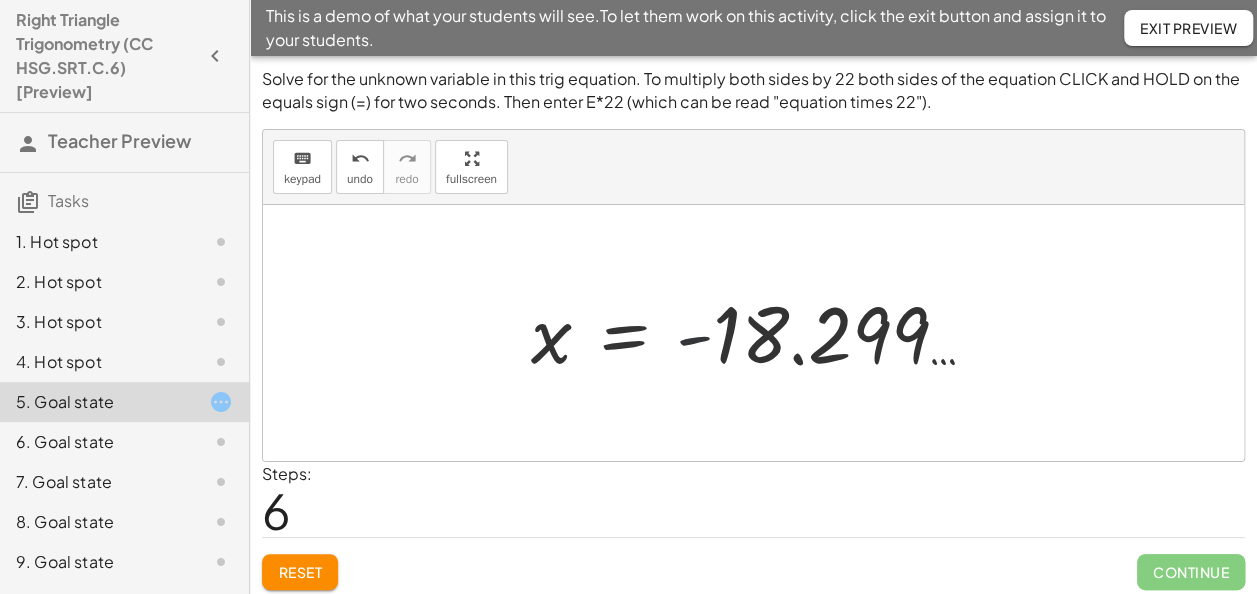click at bounding box center (761, 333) 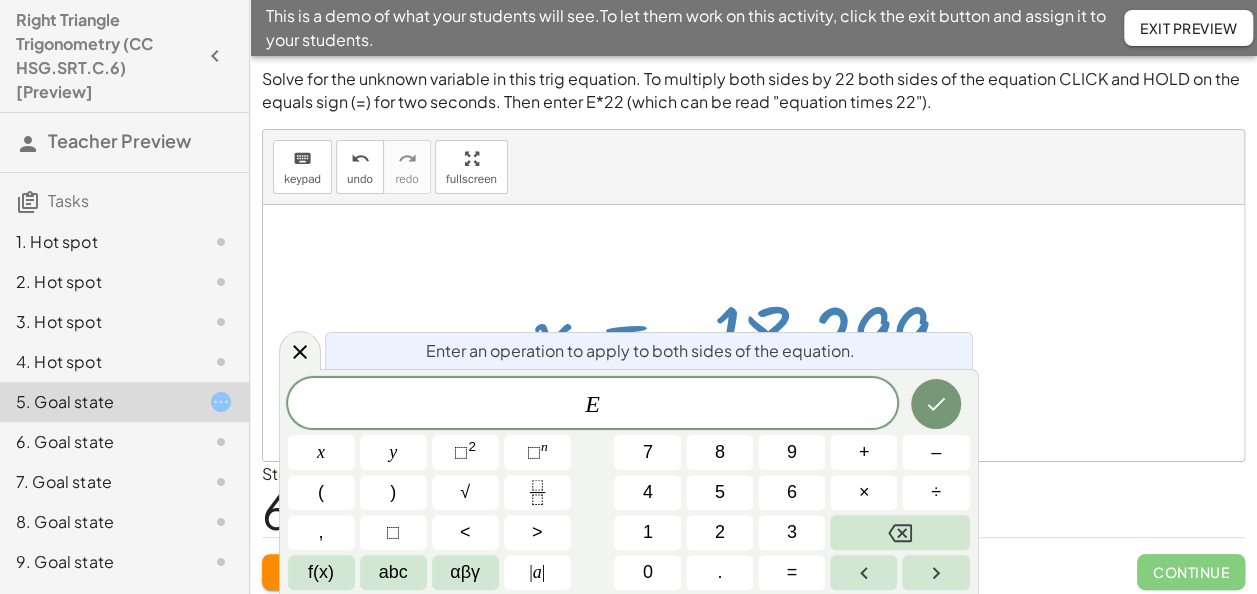 click at bounding box center [753, 333] 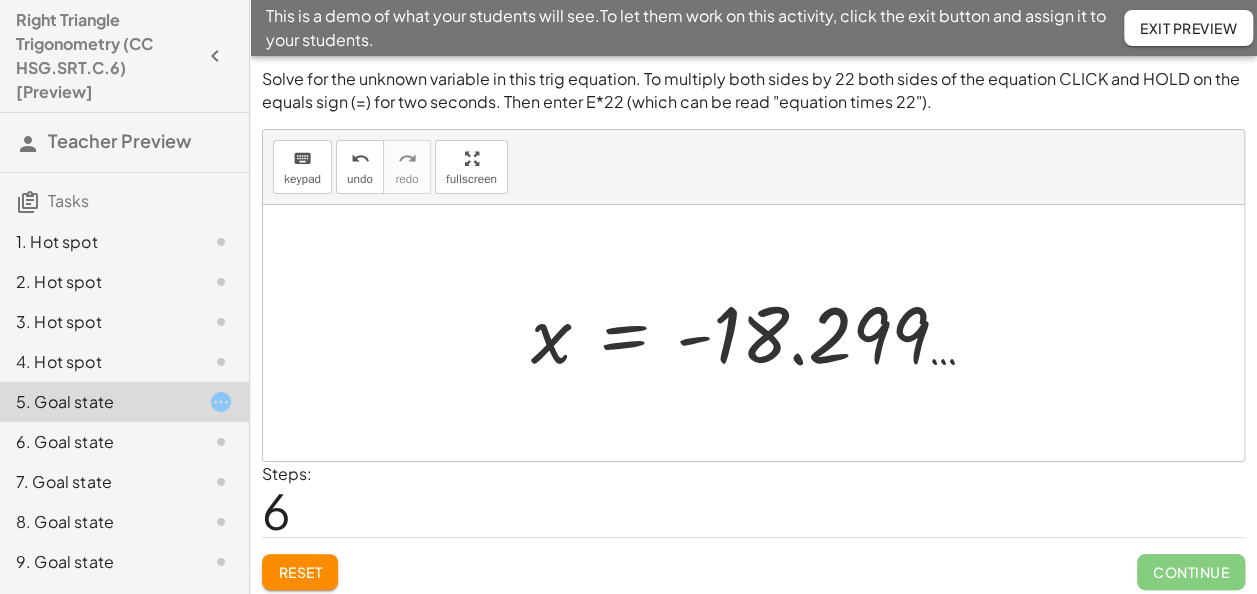 click on "6. Goal state" 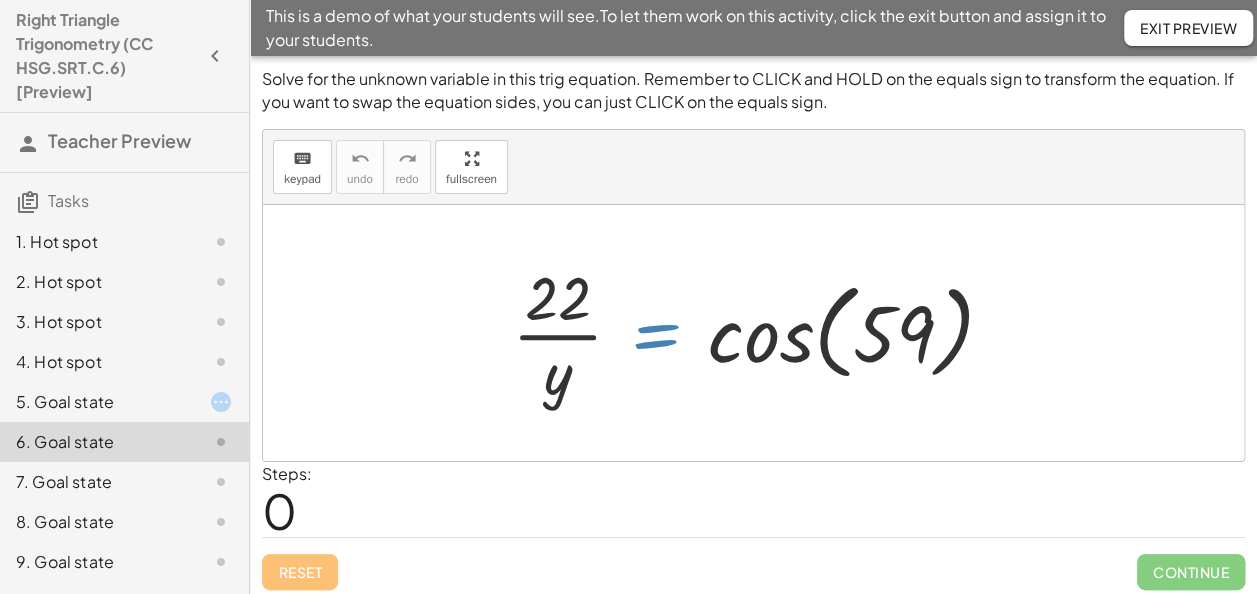 click at bounding box center [761, 333] 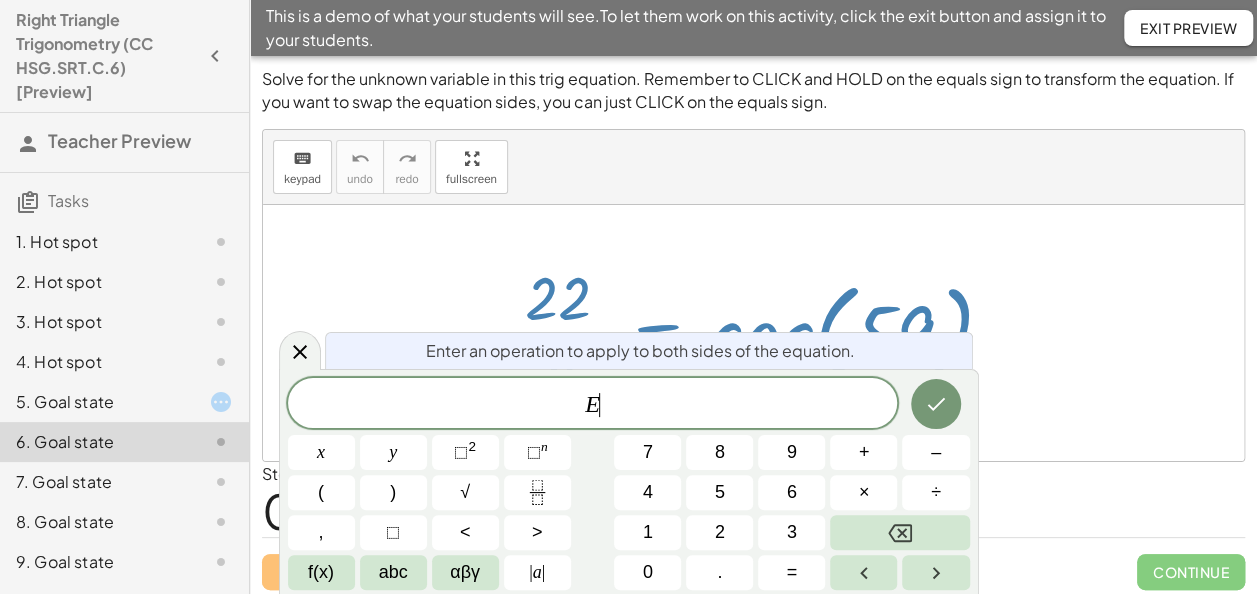 click on "Right Triangle Trigonometry (CC HSG.SRT.C.6) [Preview] Teacher Preview Tasks 1. Hot spot 2. Hot spot 3. Hot spot 4. Hot spot 5. Goal state 6. Goal state 7. Goal state 8. Goal state 9. Goal state 10. Goal state  This is a demo of what your students will see.   To let them work on this activity, click the exit button and assign it to your students.  Exit Preview Note the six equations written on the left. Some are correct. Some are incorrect. Drag a marker on top of ANY EQUATION that is INCORRECT. (Yes, there is more than one incorrect equation.)  Hotspot markers. Click and drag onto the image. For each equation you marked INCORRECT, briefly describe why it is incorrect.  How would you change each incorrect equation so that it does become correct?  Check Note the six equations written on the left. Some are correct. Some are incorrect. Drag a marker on top of ANY EQUATION that is INCORRECT. (Yes, there is more than one incorrect equation.)  Hotspot markers. Click and drag onto the image. Check Check" at bounding box center [628, 301] 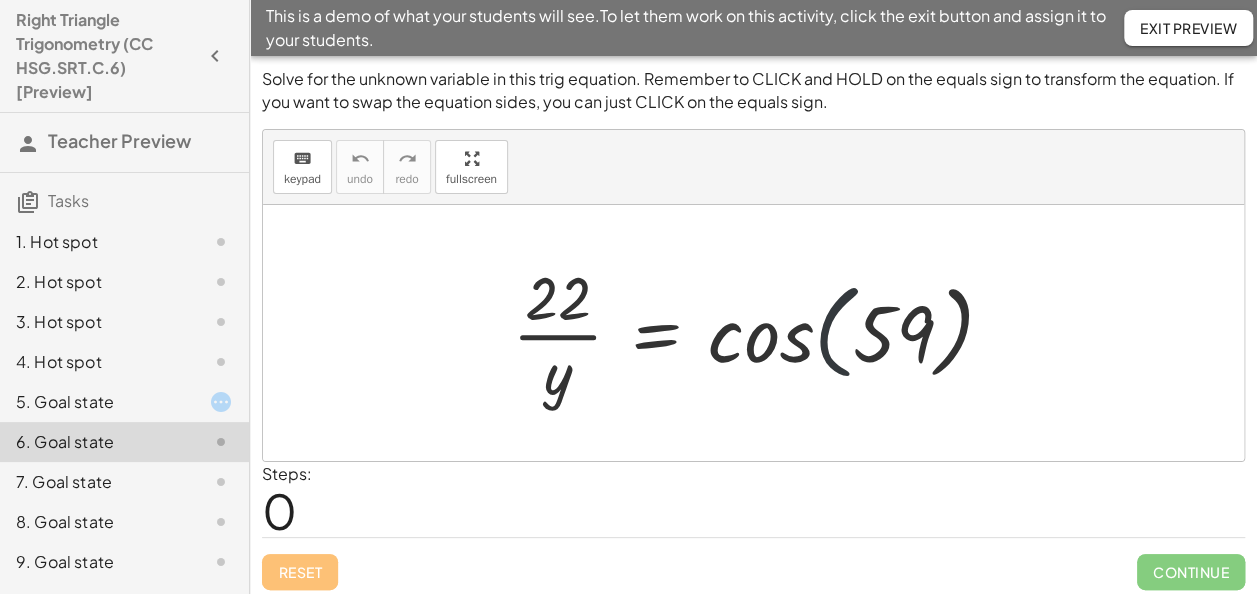 click at bounding box center (761, 333) 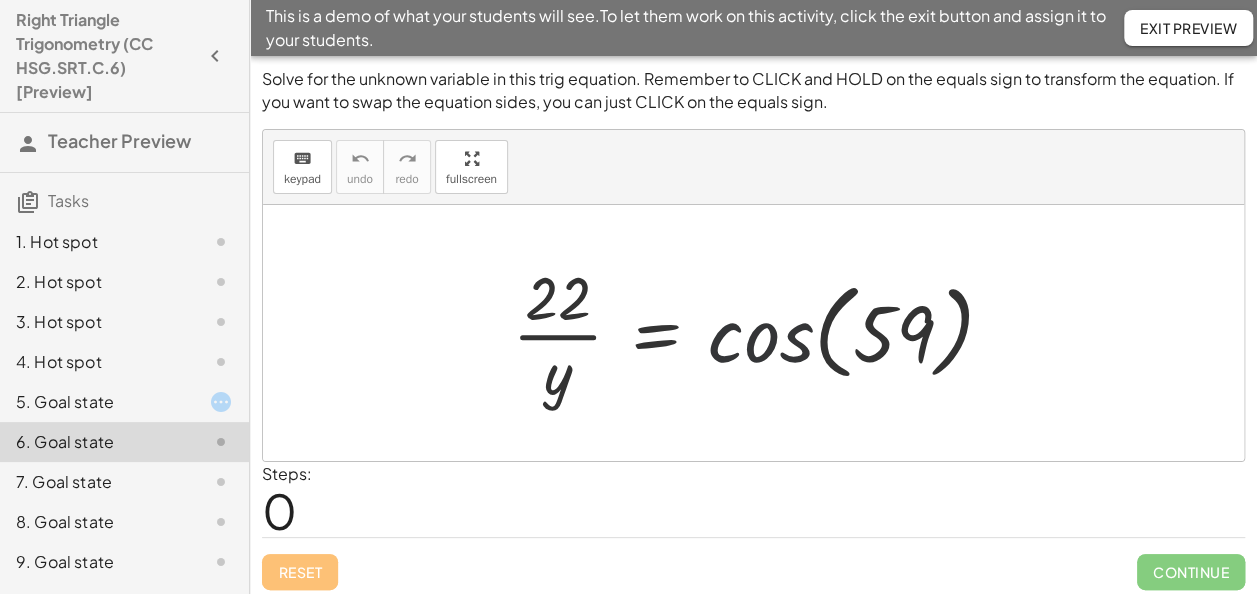 click at bounding box center [761, 333] 